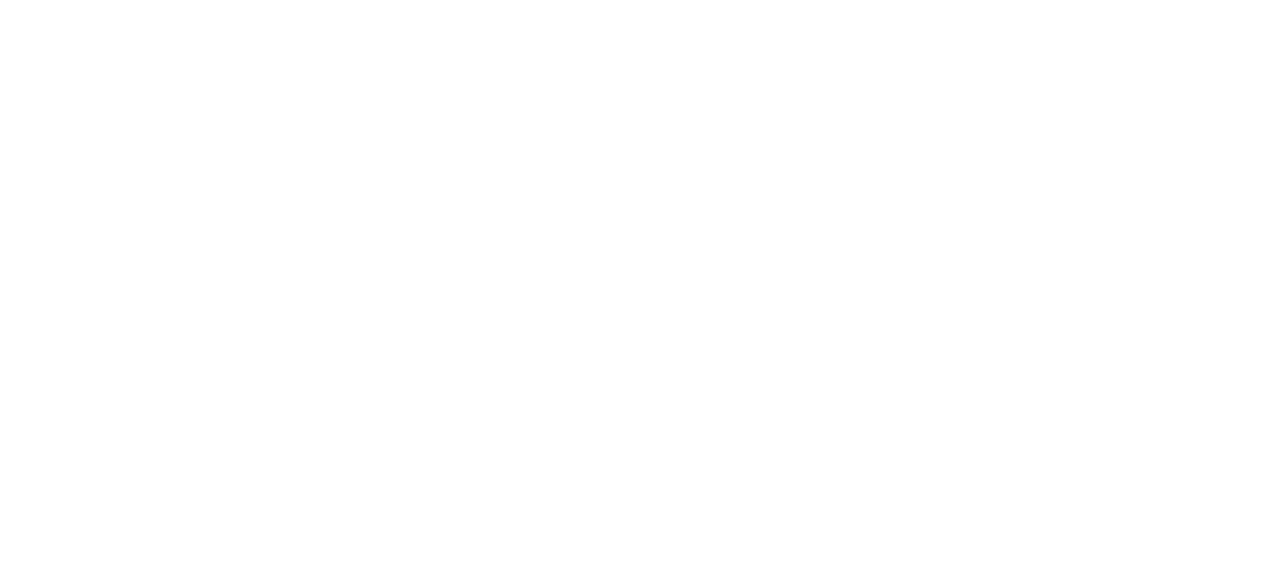 scroll, scrollTop: 0, scrollLeft: 0, axis: both 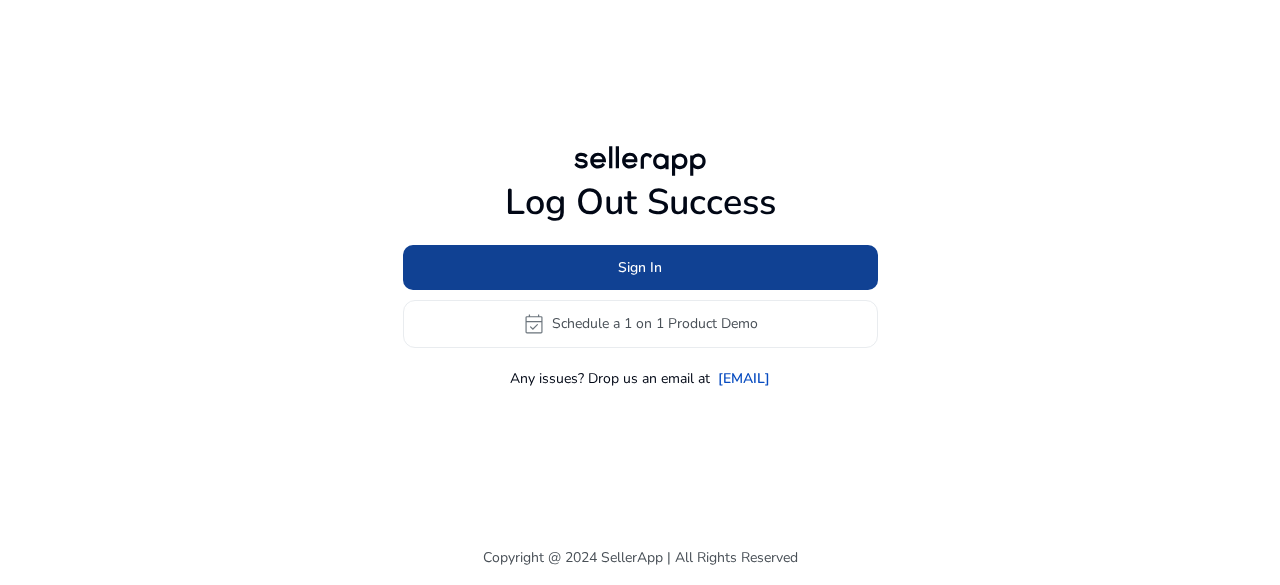 click 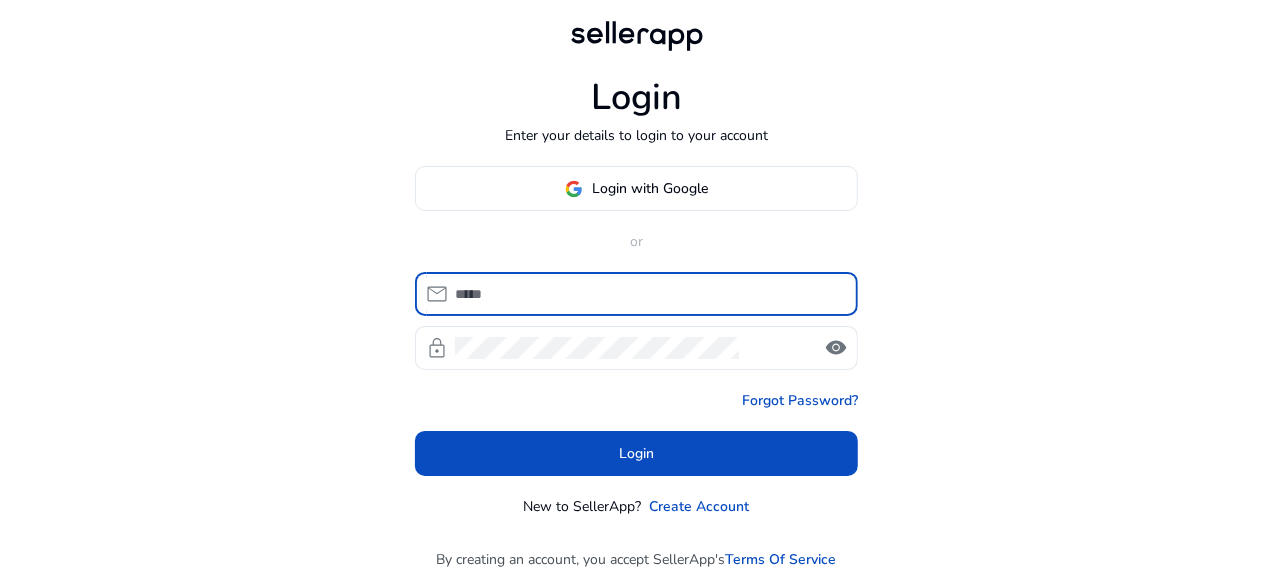 type on "**********" 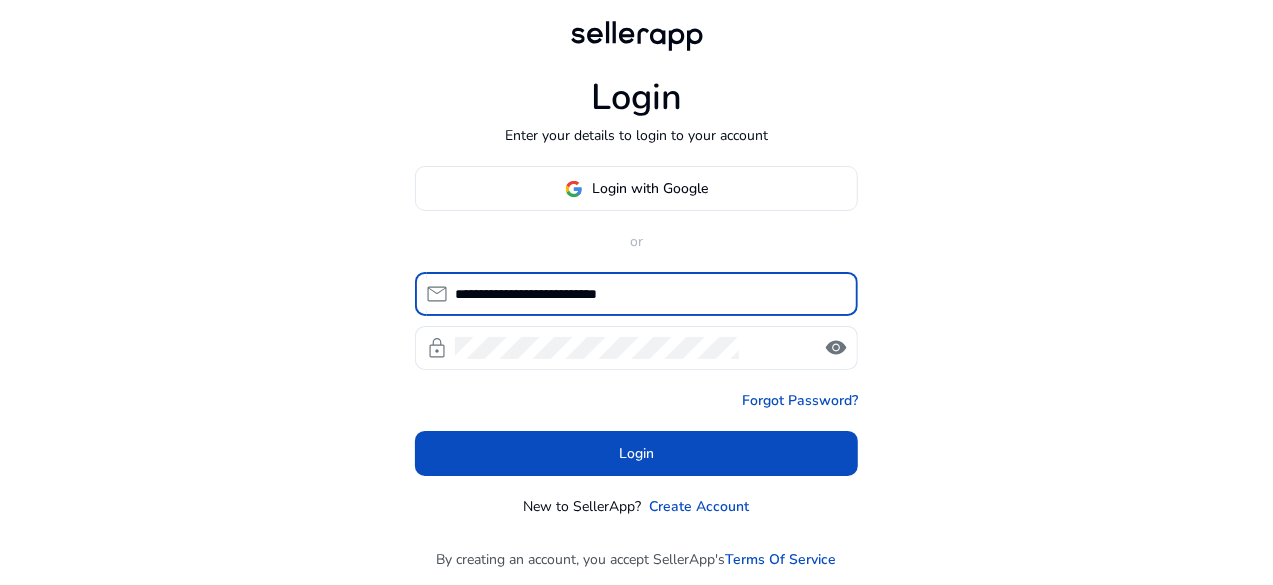 click on "**********" at bounding box center (648, 294) 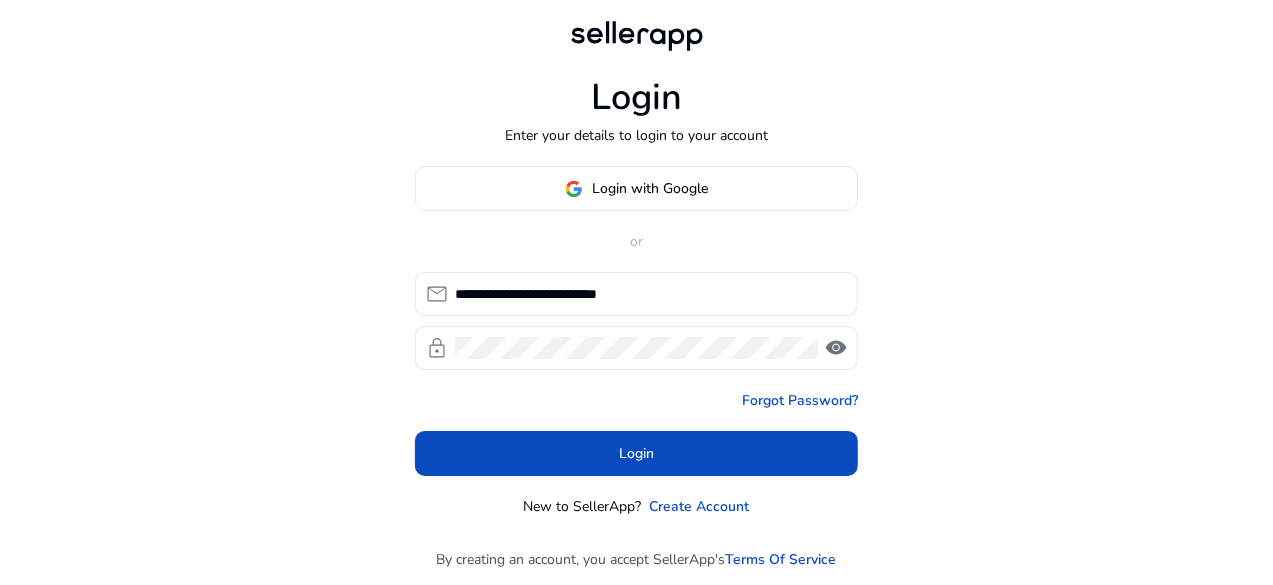 click on "**********" 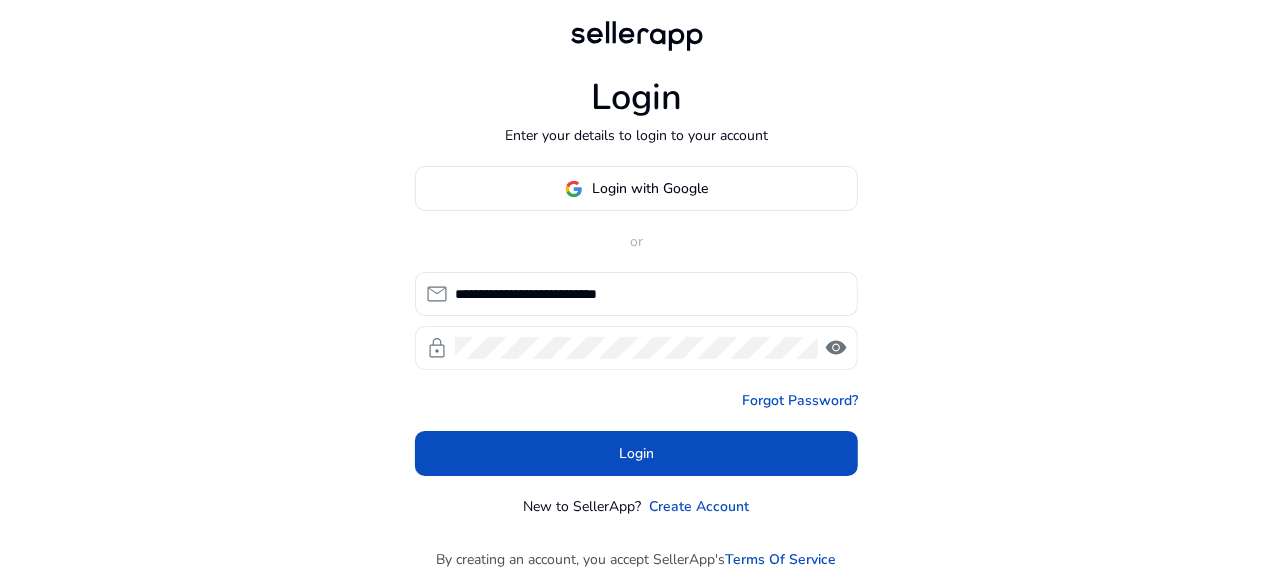 click on "visibility" 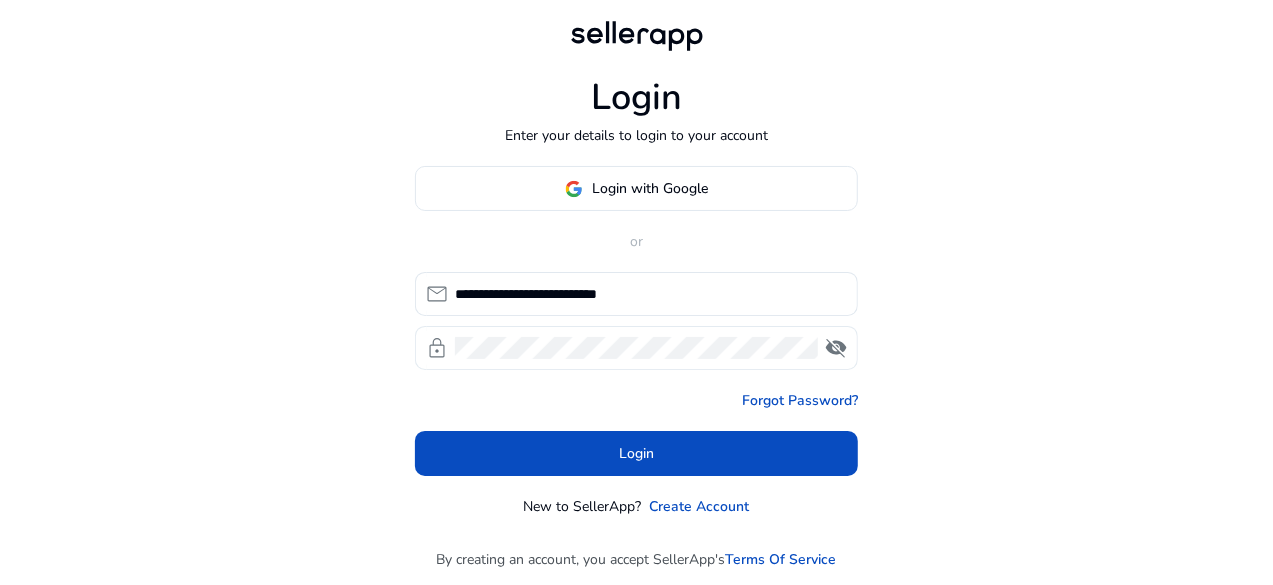 click on "visibility_off" 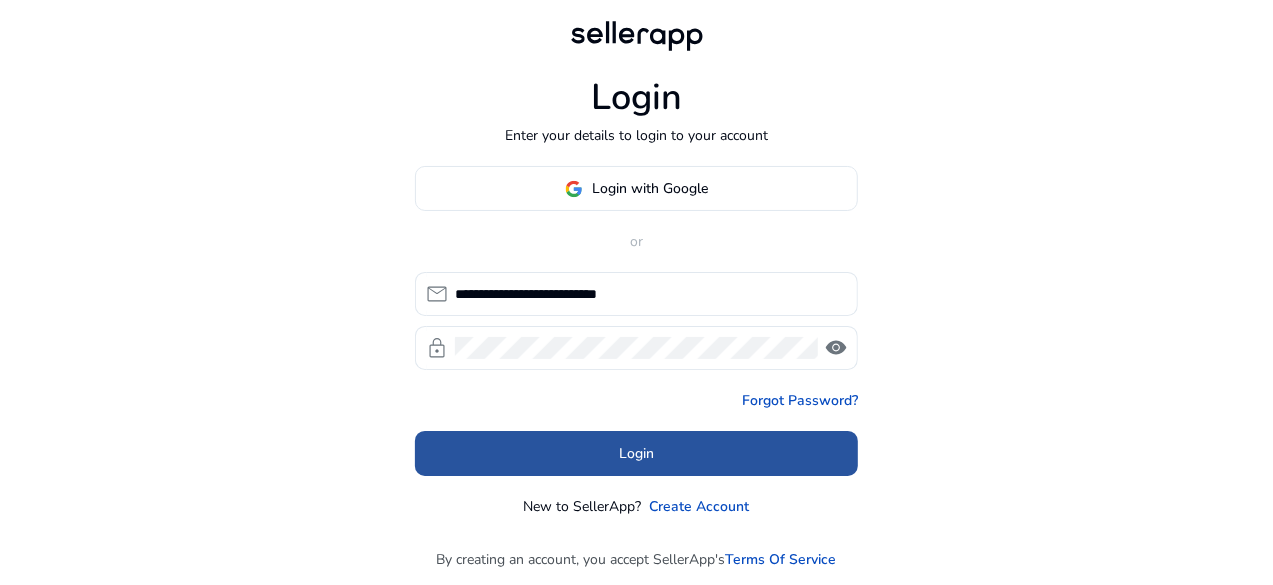 click on "Login" at bounding box center (636, 453) 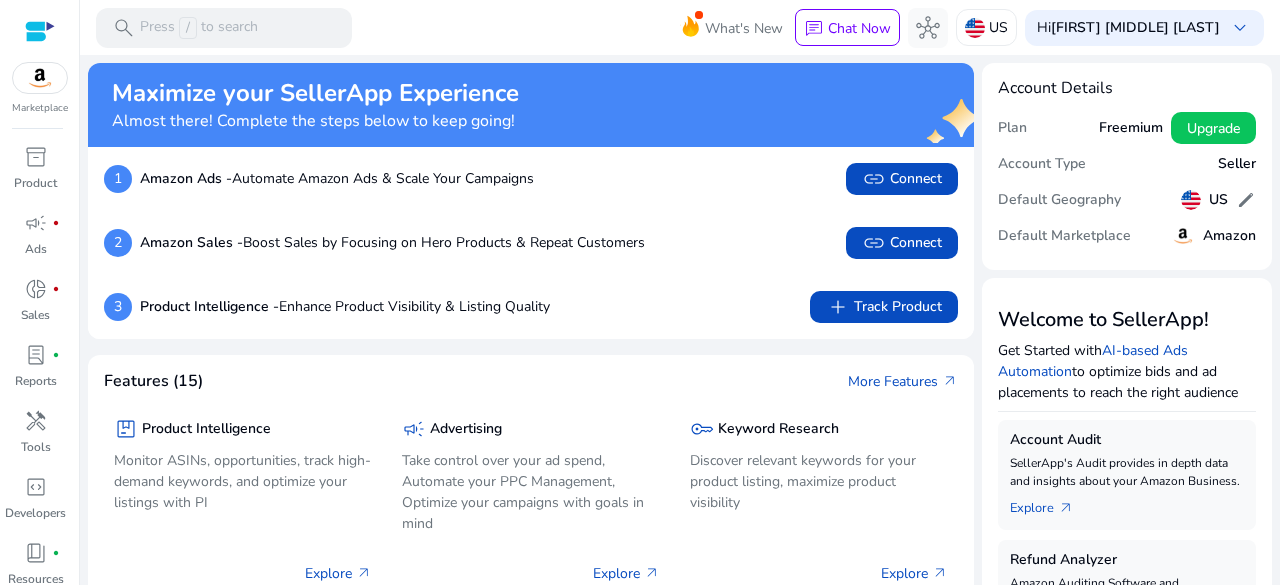 click on "Features (15) More Features   arrow_outward   package  Product Intelligence Monitor ASINs, opportunities, track high-demand keywords, and optimize your listings with PI  Explore   arrow_outward   campaign  Advertising Take control over your ad spend, Automate your PPC Management, Optimize your campaigns with goals in mind  Explore   arrow_outward   key  Keyword Research Discover relevant keywords for your product listing, maximize product visibility  Explore   arrow_outward   summarize  Account Audit SellerApp's Audit provides in depth data and insights about your Amazon Business.  Explore   arrow_outward   sell  Refund Analyzer Amazon Auditing Software and reimbursement solution for sellers worldwide.  Explore   arrow_outward" 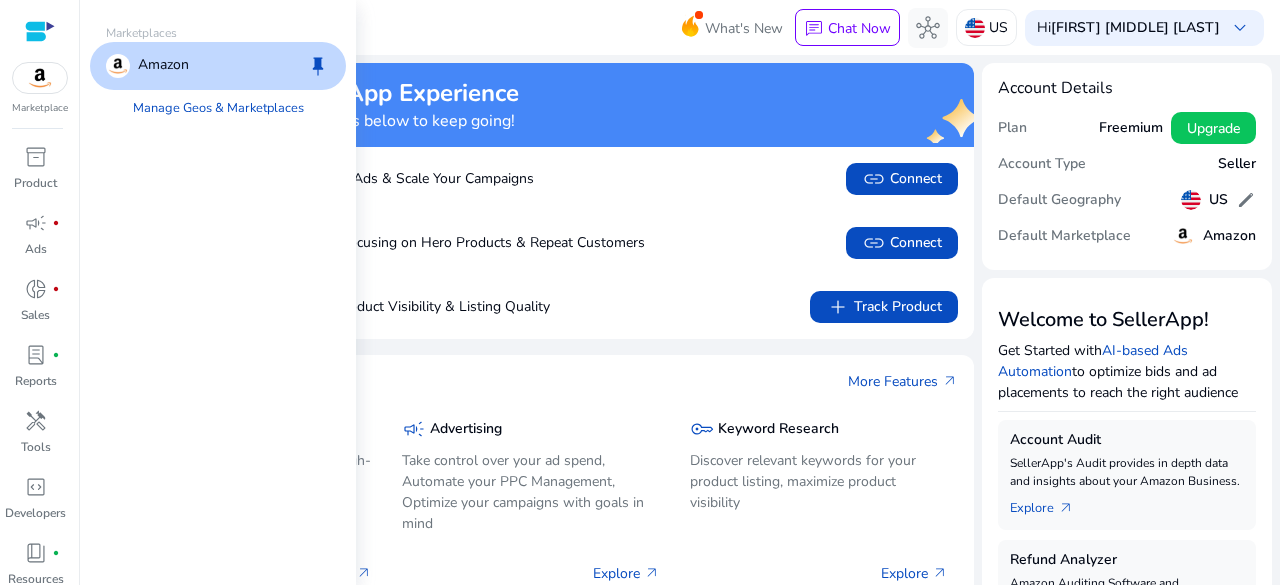 click at bounding box center [40, 78] 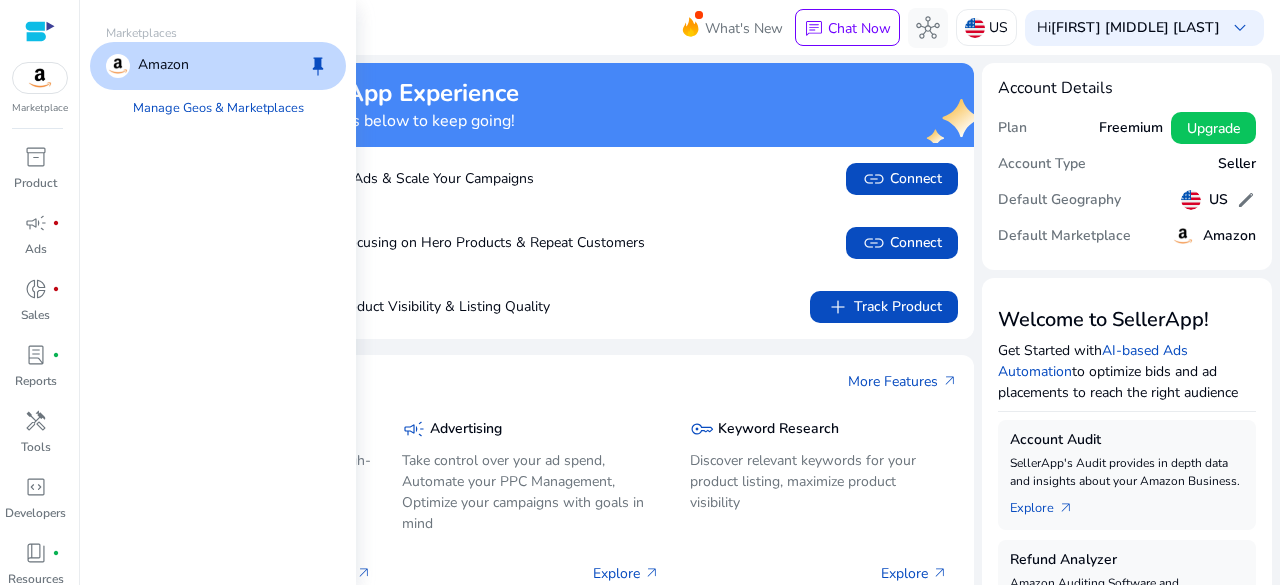 click at bounding box center (40, 78) 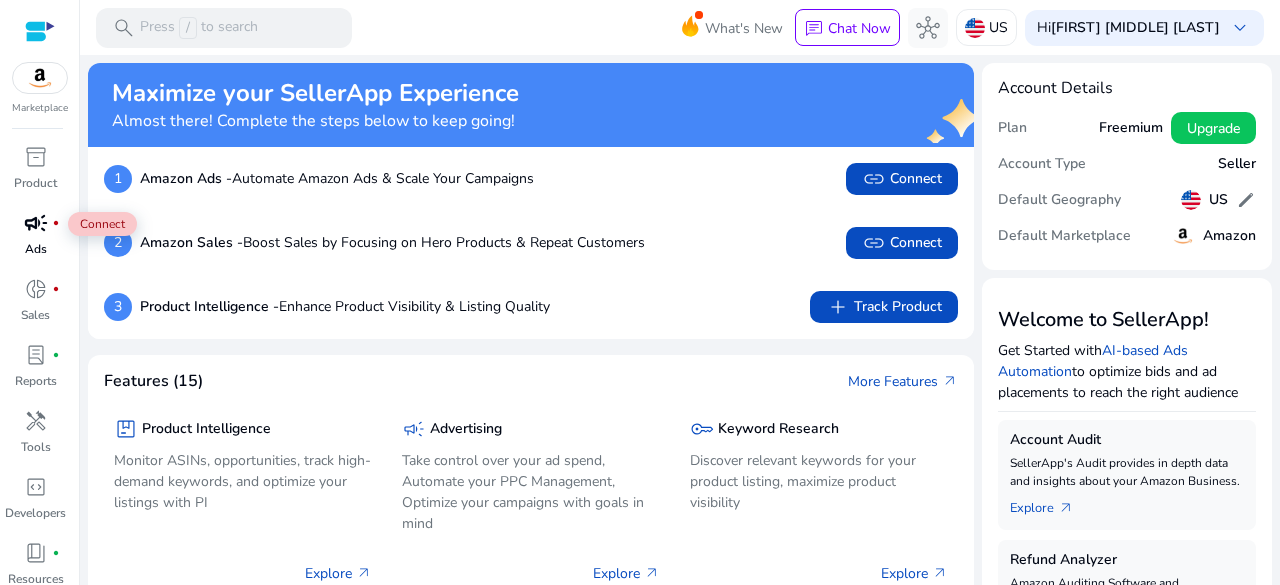 click on "campaign" at bounding box center (36, 223) 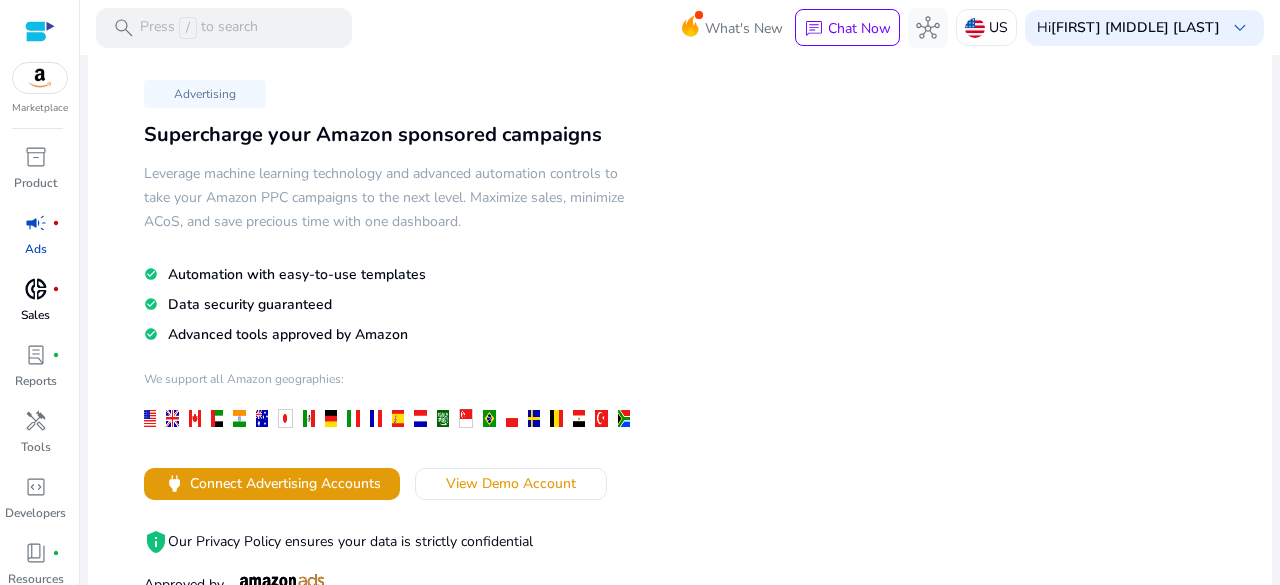 scroll, scrollTop: 49, scrollLeft: 0, axis: vertical 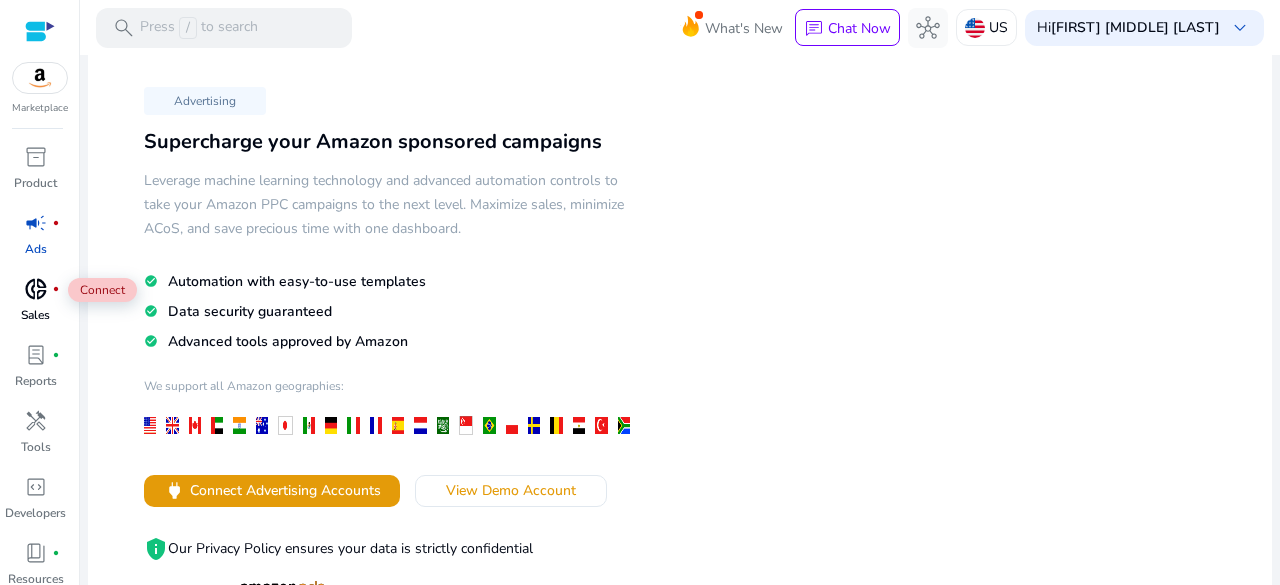 click on "donut_small" at bounding box center [36, 289] 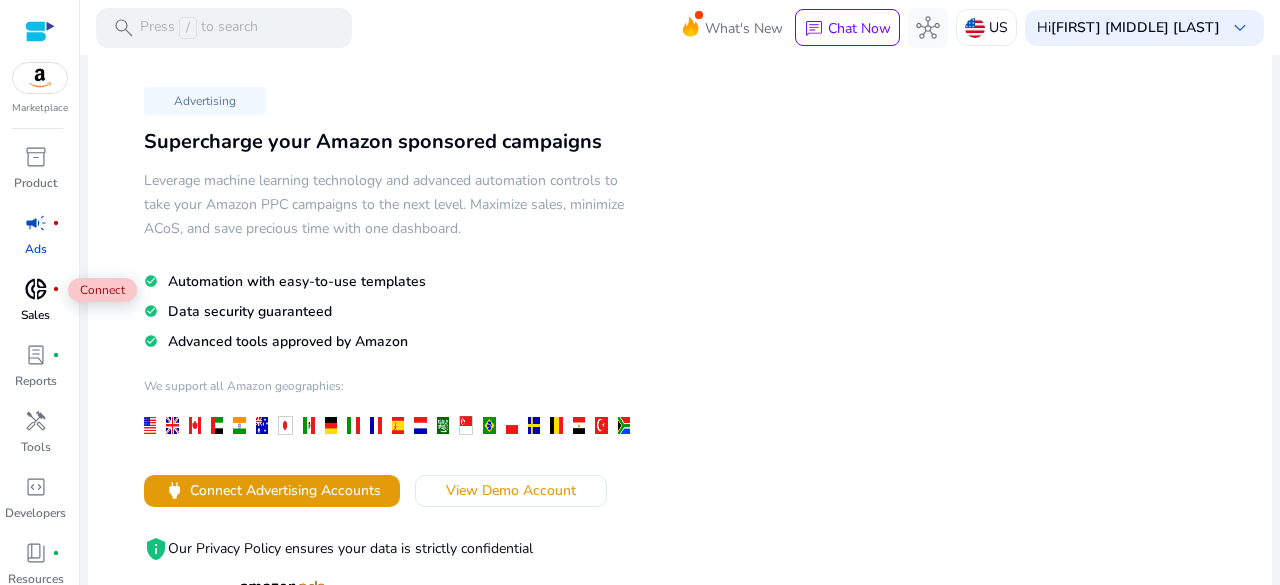 scroll, scrollTop: 0, scrollLeft: 0, axis: both 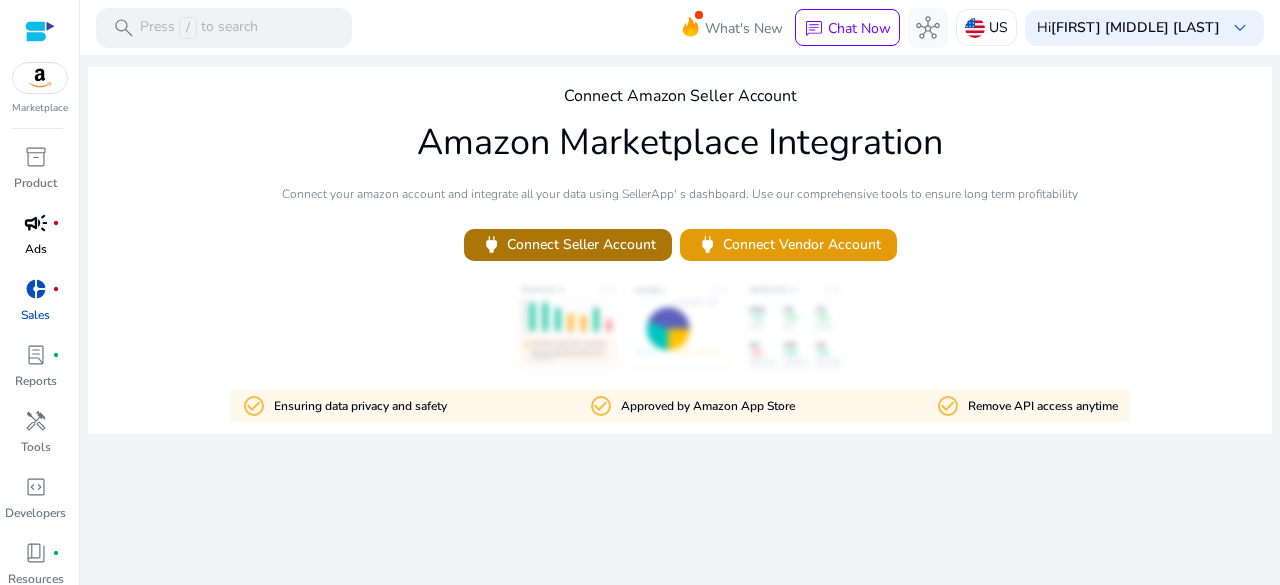 click on "power   Connect Seller Account" 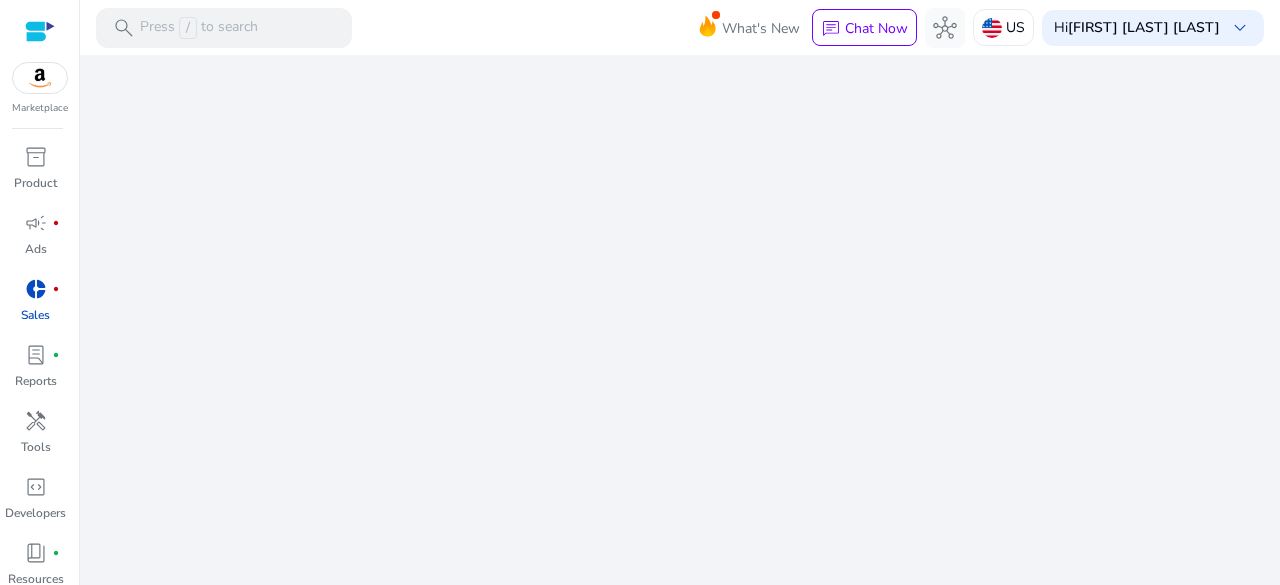 scroll, scrollTop: 0, scrollLeft: 0, axis: both 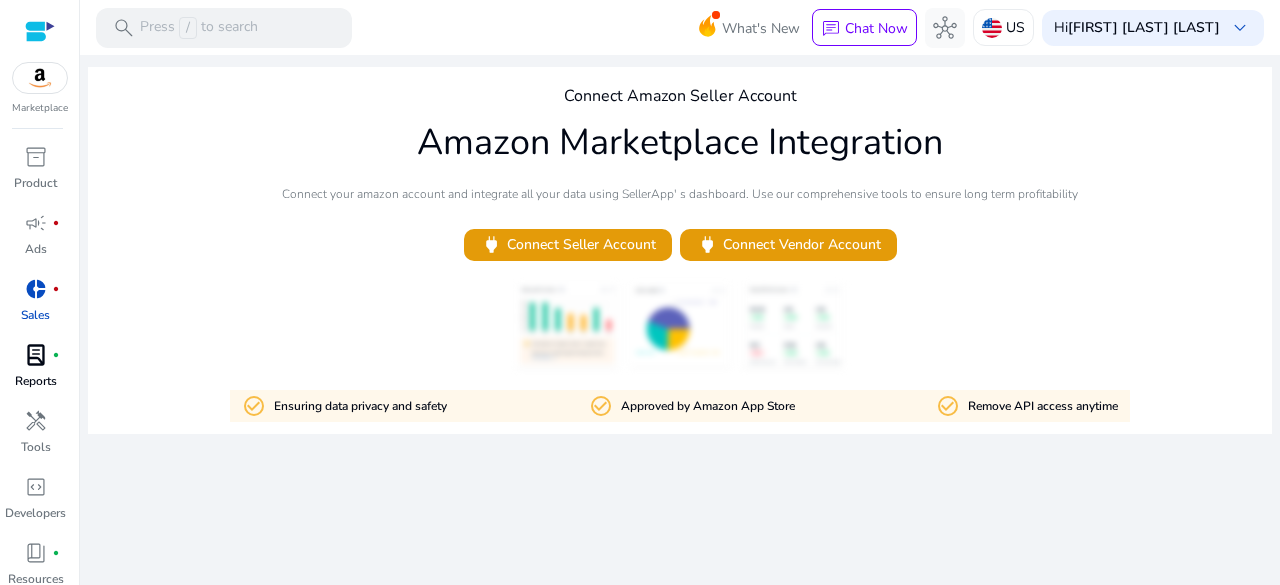 click on "Reports" at bounding box center (36, 381) 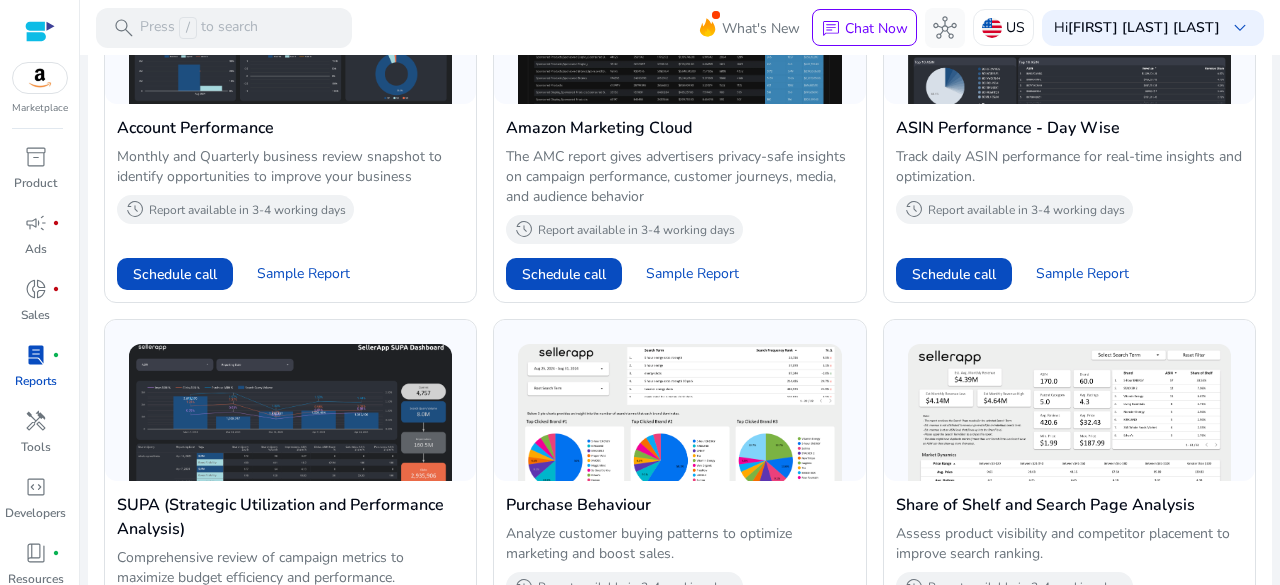 scroll, scrollTop: 520, scrollLeft: 0, axis: vertical 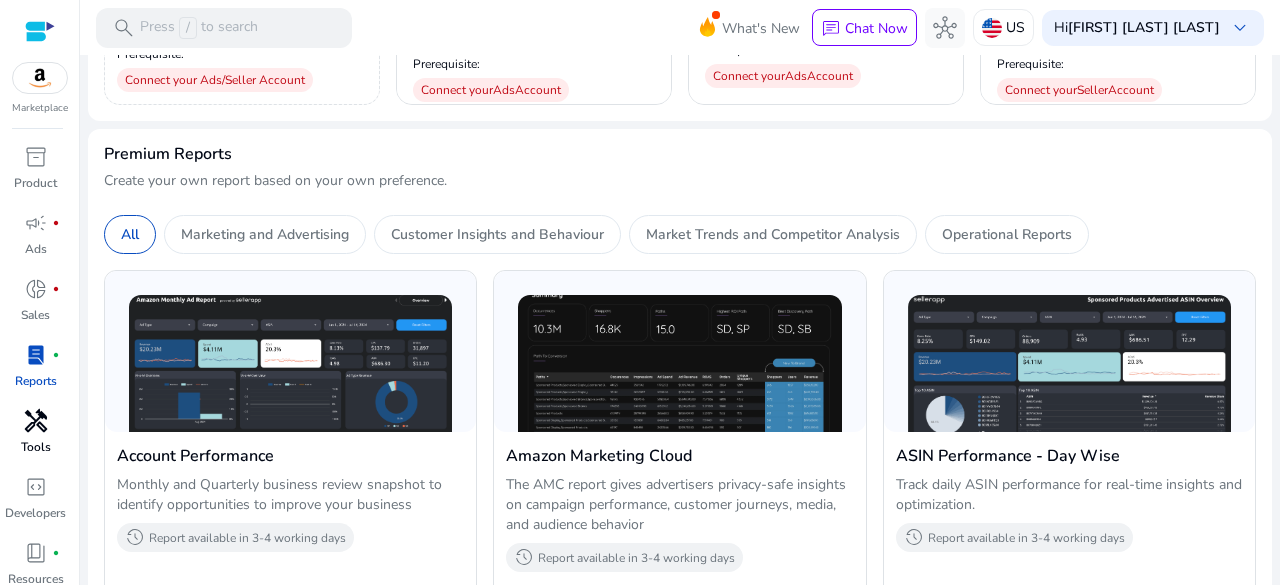click on "handyman   Tools" at bounding box center (35, 438) 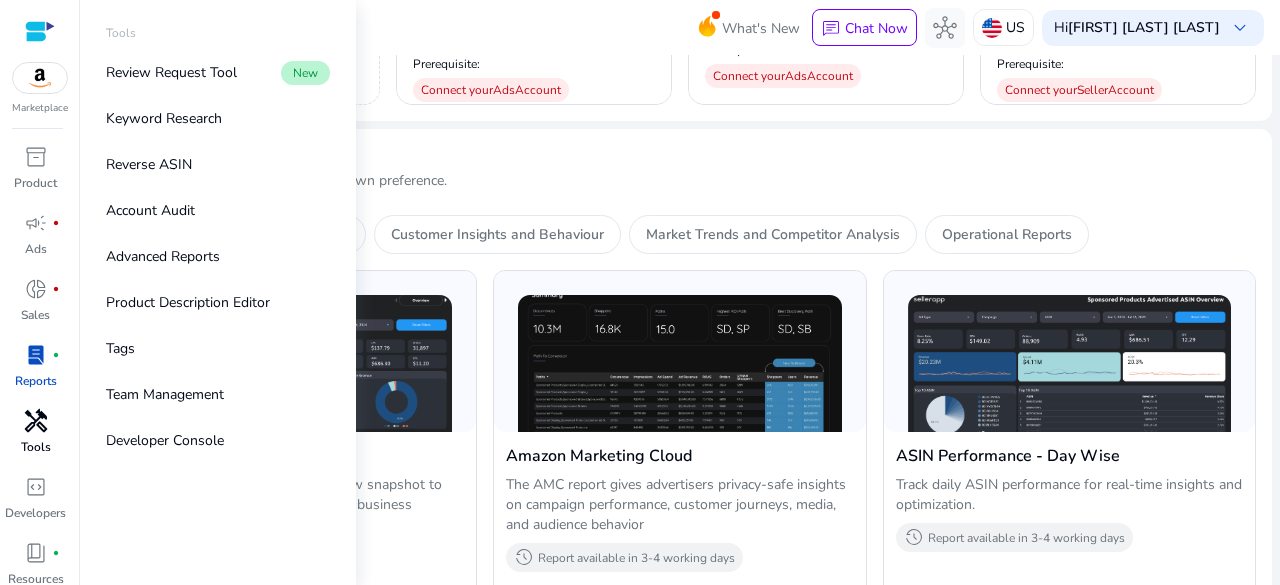click on "handyman" at bounding box center (36, 421) 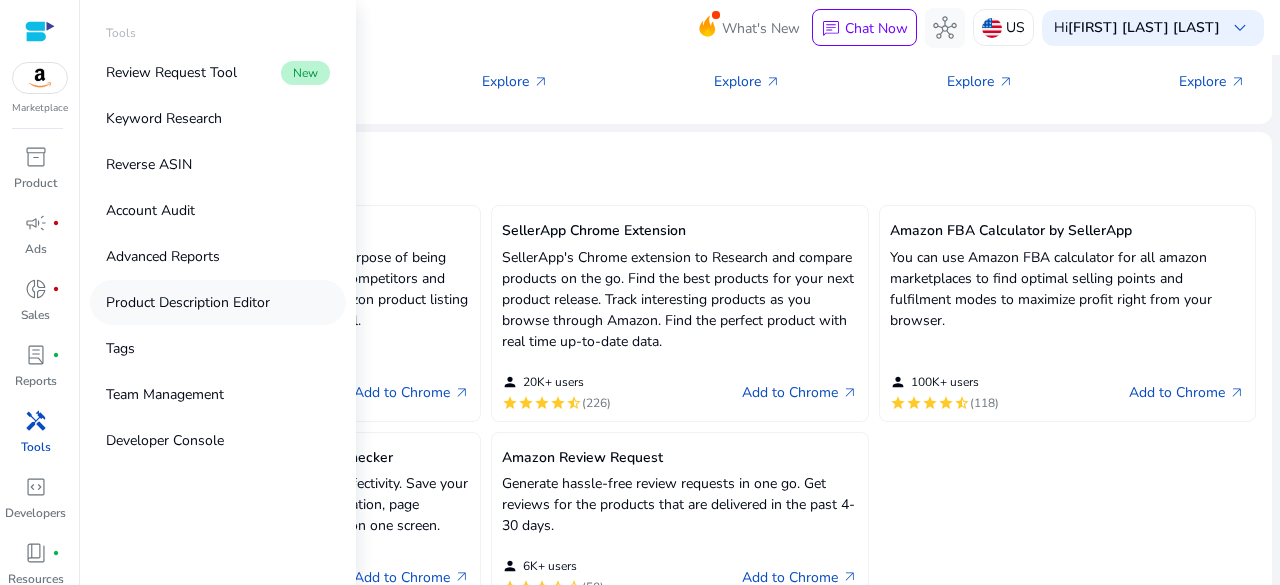 scroll, scrollTop: 0, scrollLeft: 0, axis: both 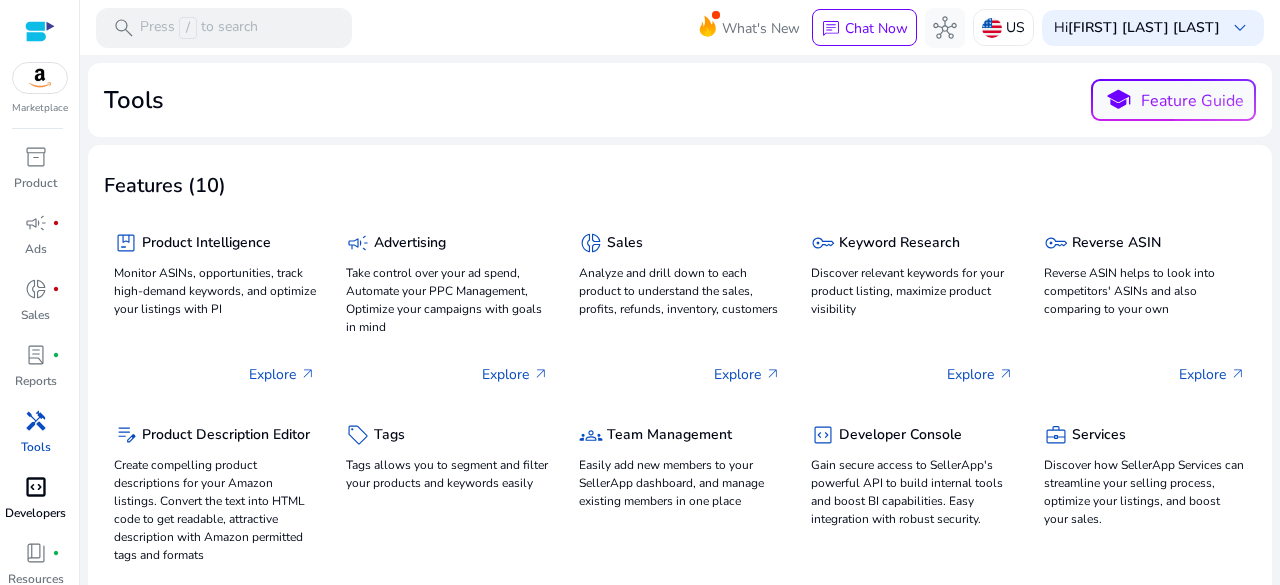click on "Developers" at bounding box center [35, 513] 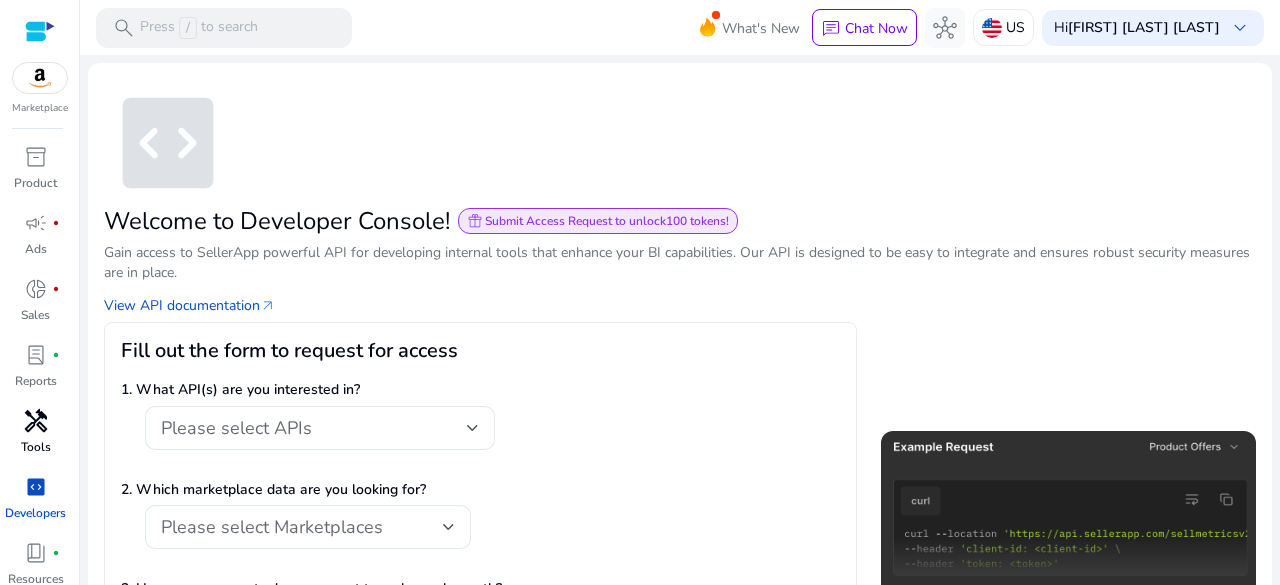 click on "Tools" at bounding box center [36, 447] 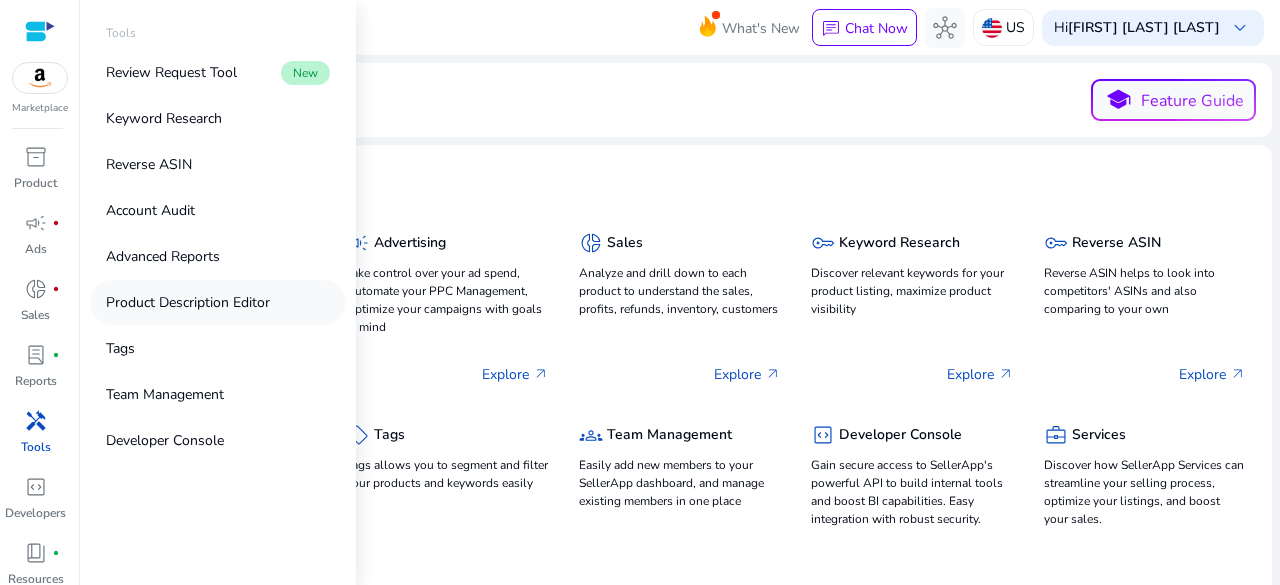 click on "Product Description Editor" at bounding box center (188, 302) 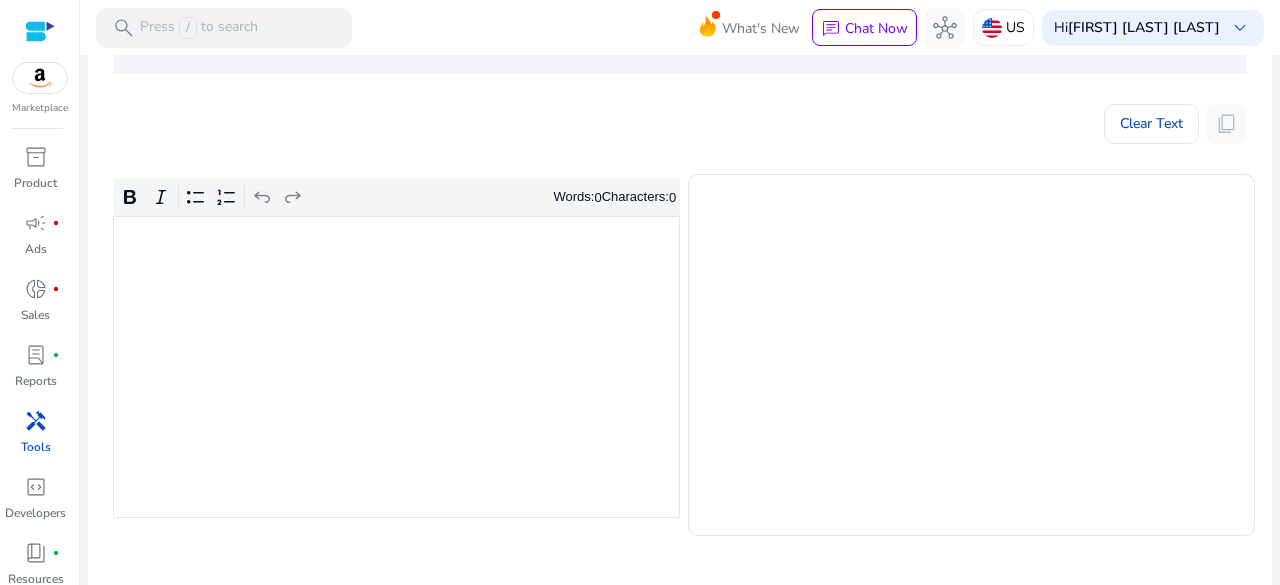 scroll, scrollTop: 400, scrollLeft: 0, axis: vertical 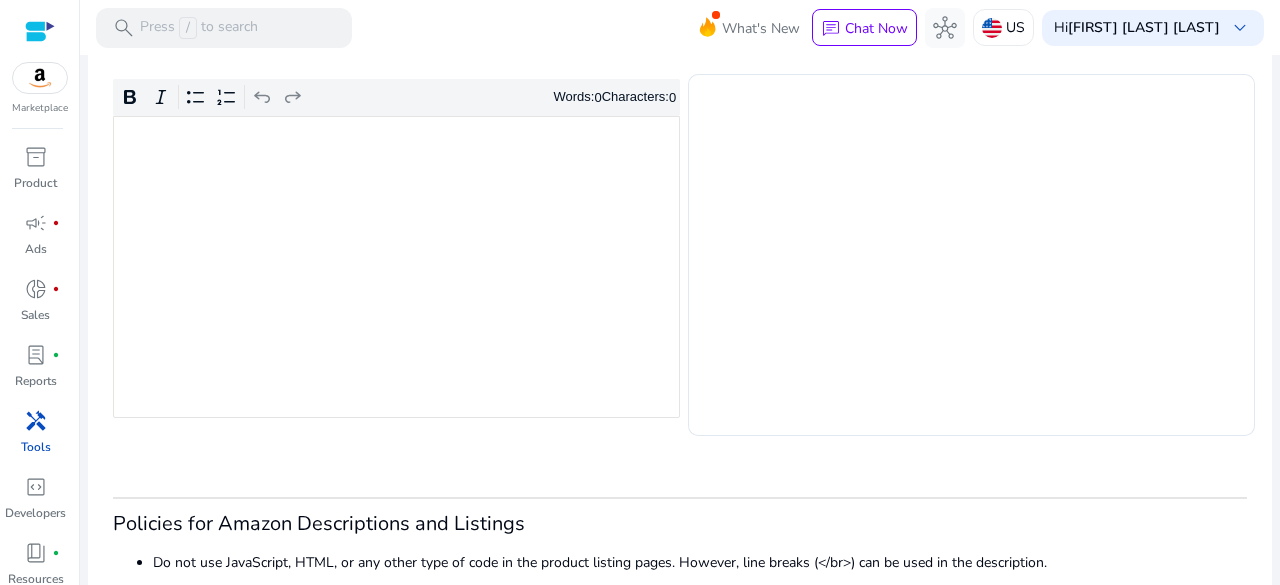 click 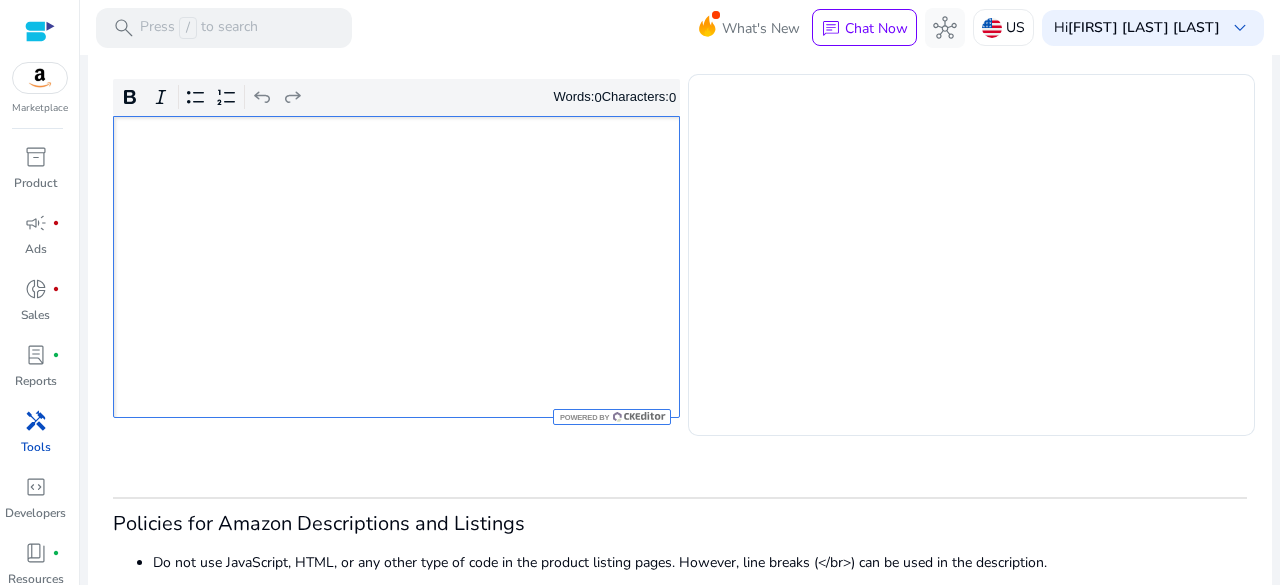 type on "**********" 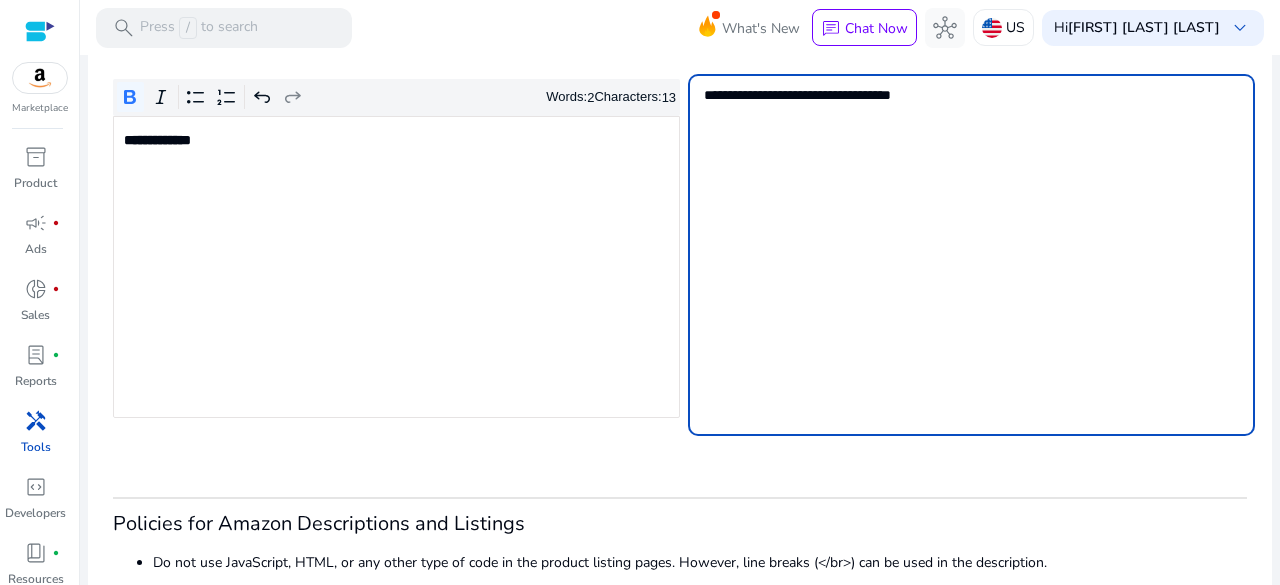 click on "**********" at bounding box center (971, 255) 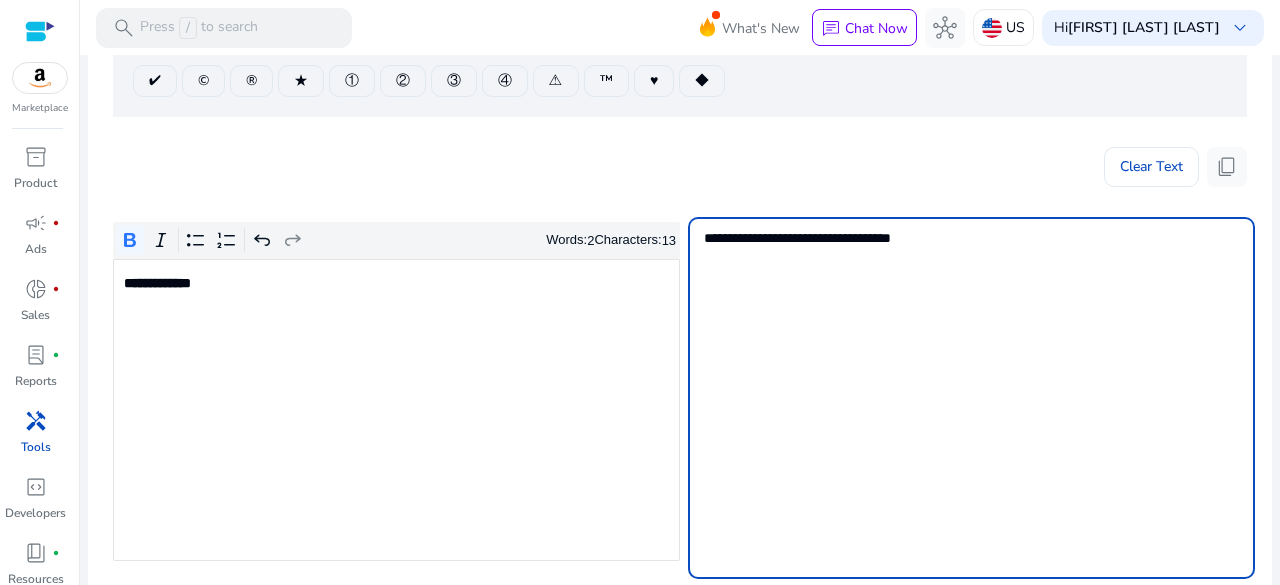 scroll, scrollTop: 200, scrollLeft: 0, axis: vertical 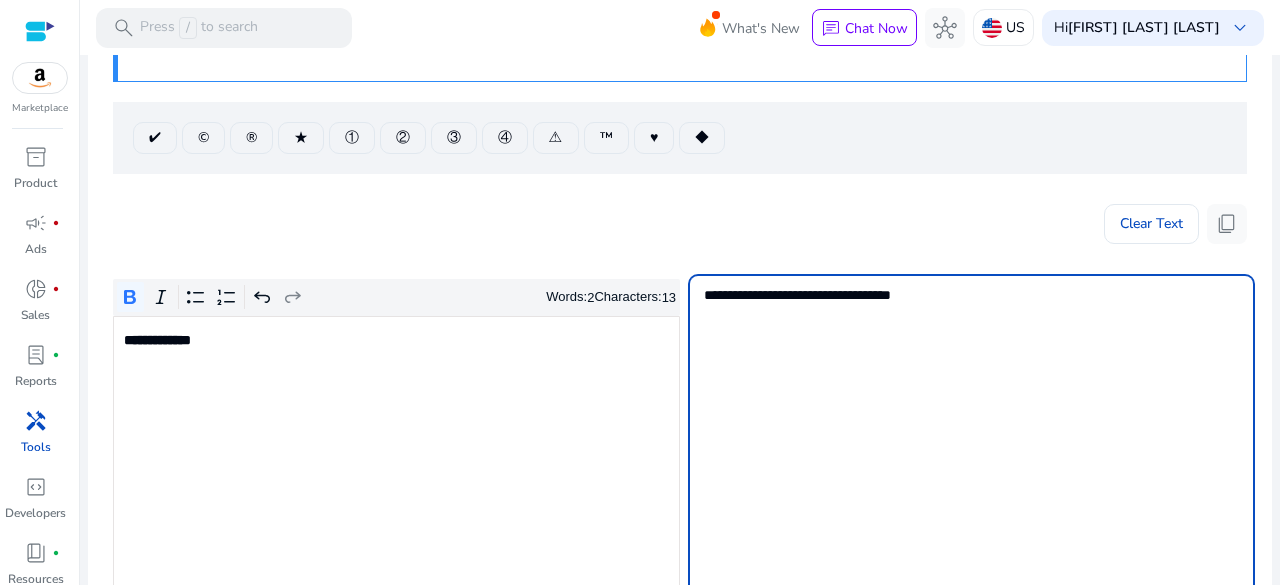 click on "**********" 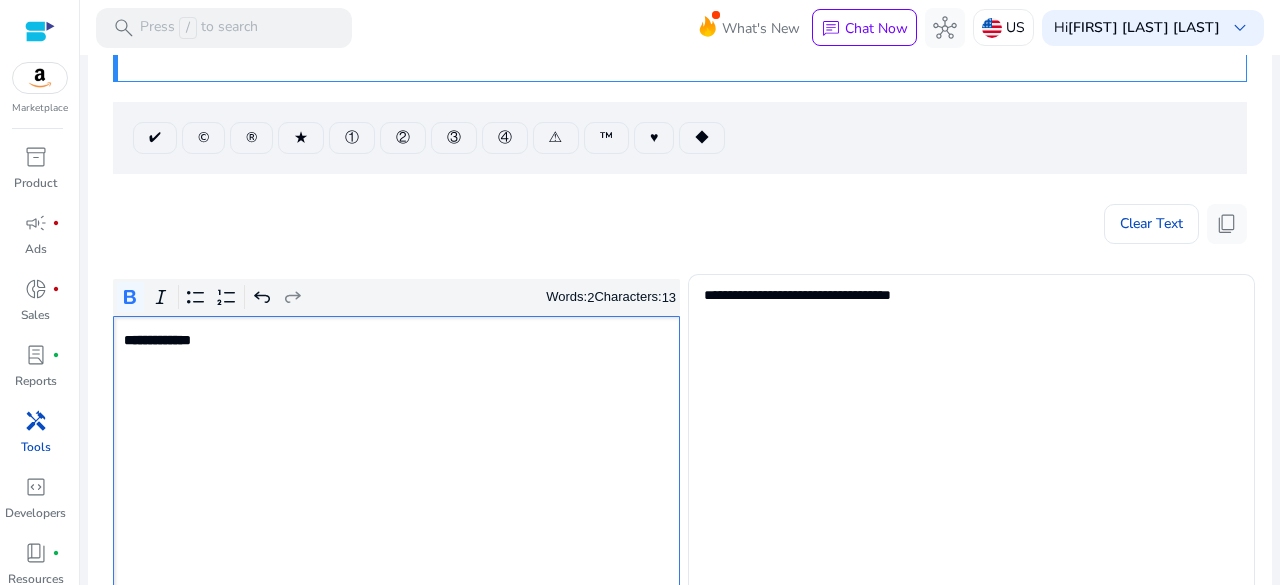click on "**********" 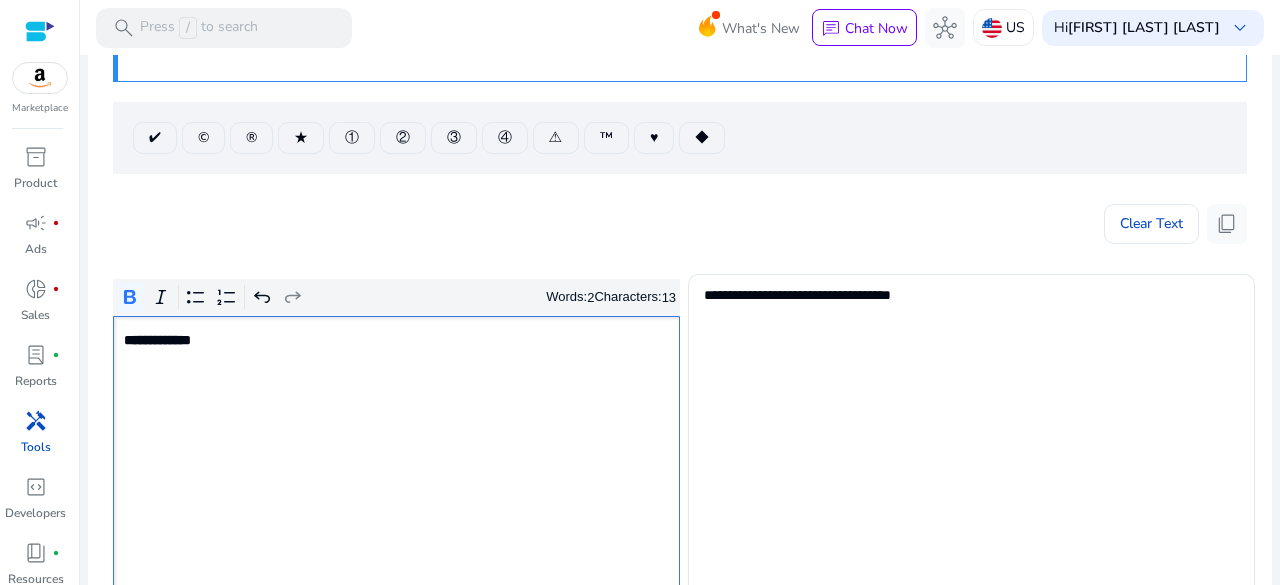 click on "**********" 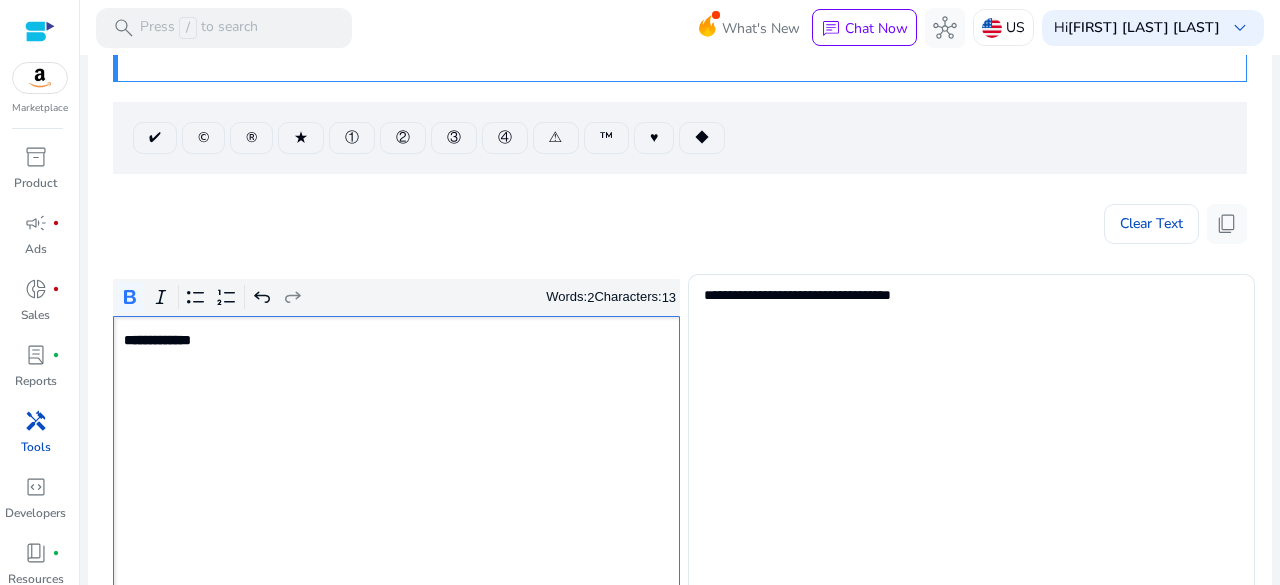 type 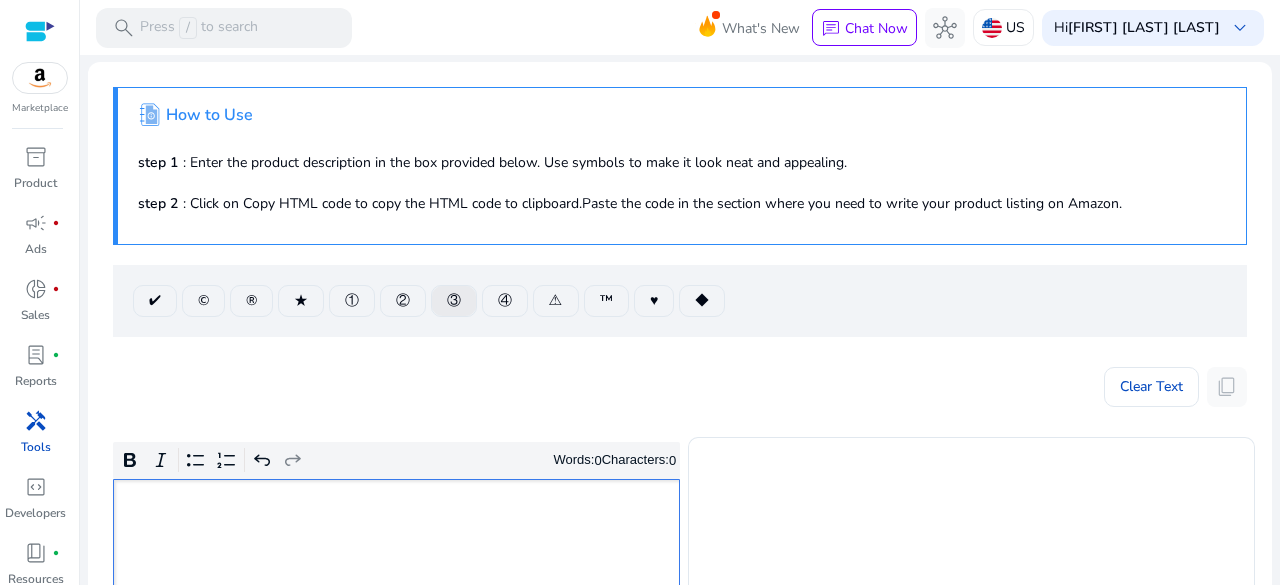 scroll, scrollTop: 0, scrollLeft: 0, axis: both 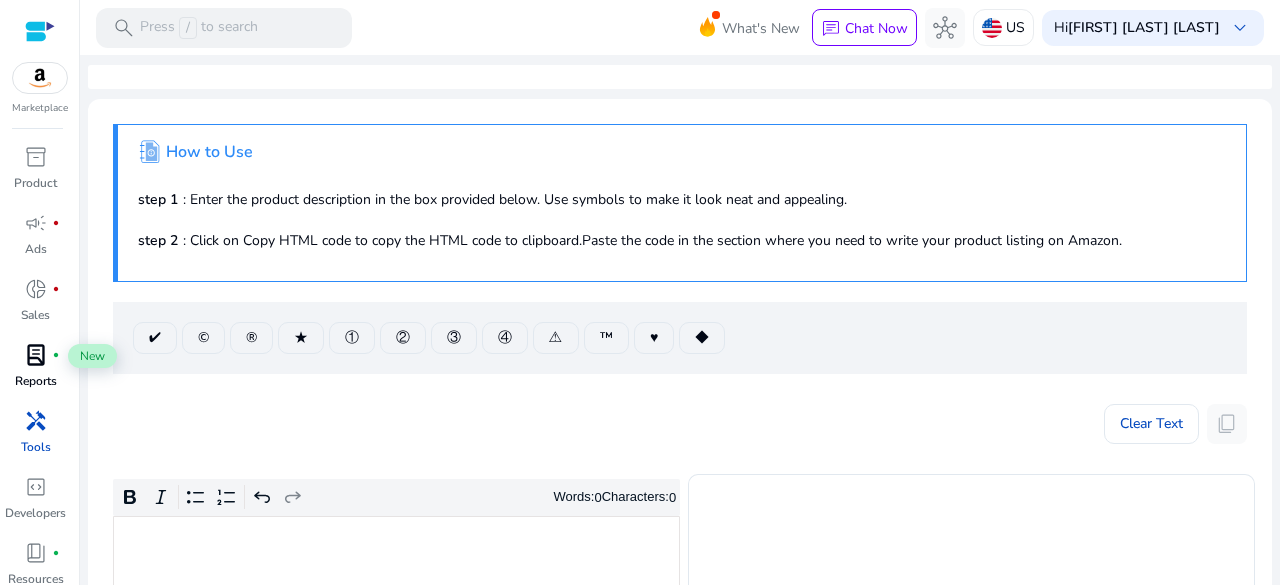 click on "lab_profile" at bounding box center [36, 355] 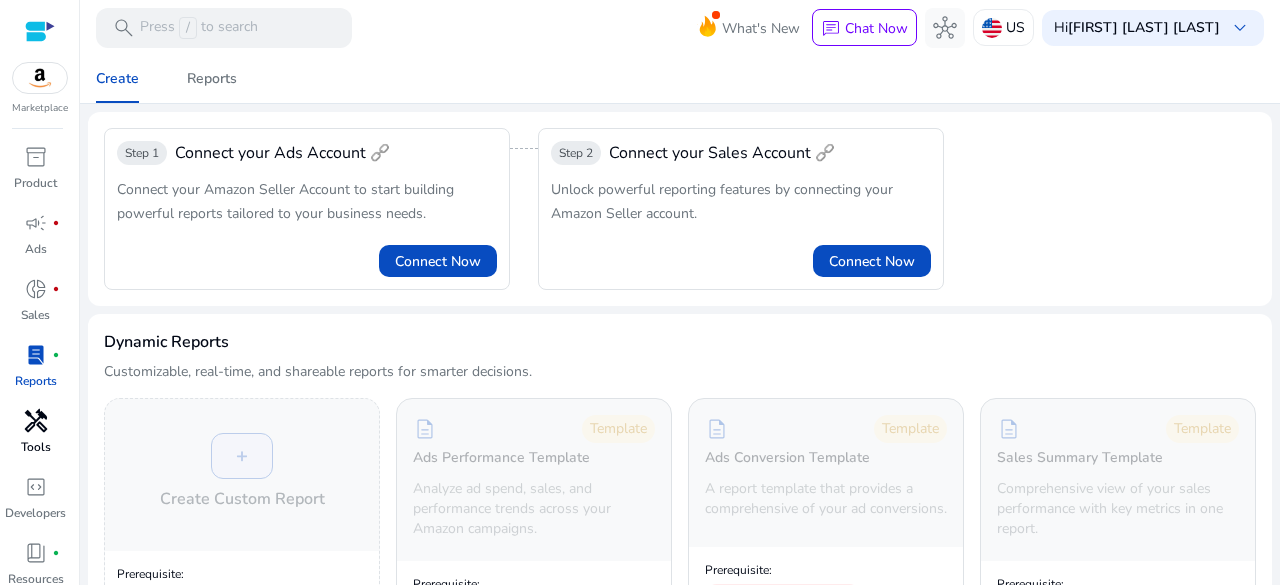 click on "Tools" at bounding box center (36, 447) 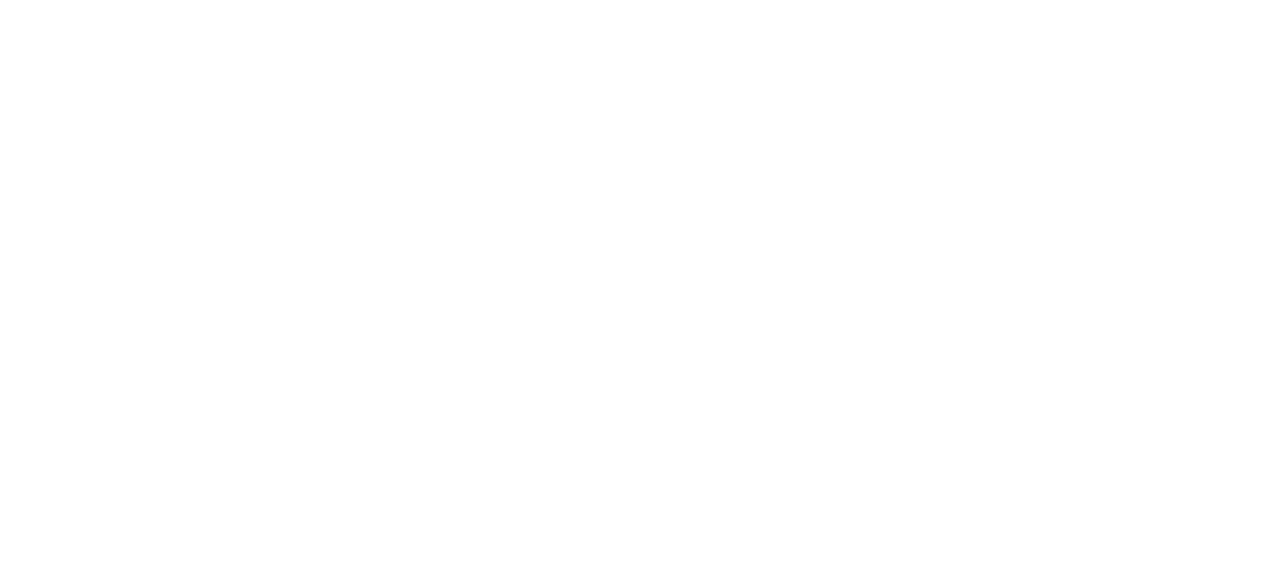 scroll, scrollTop: 0, scrollLeft: 0, axis: both 